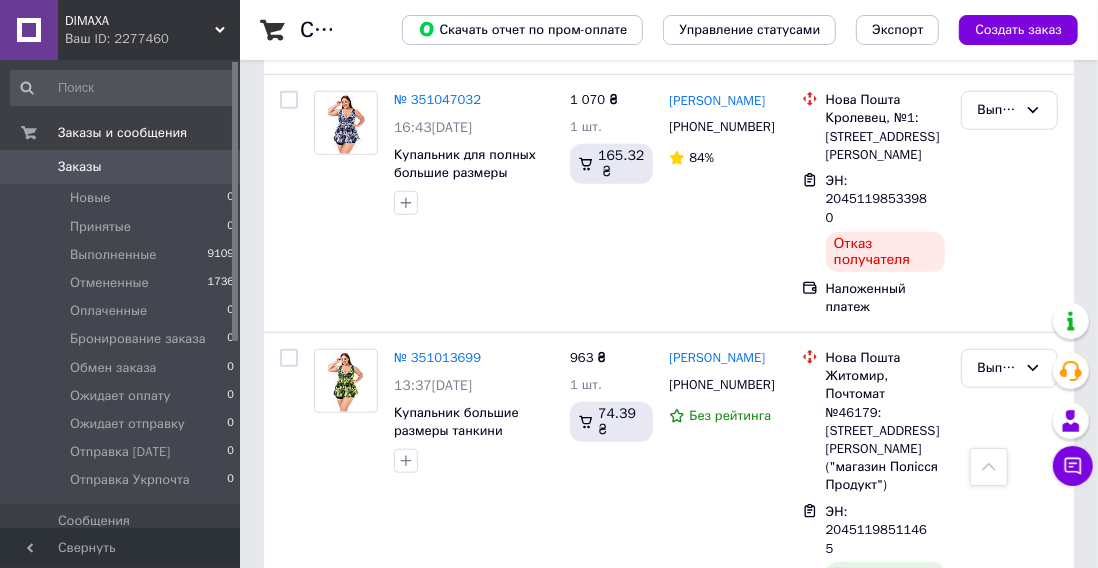 scroll, scrollTop: 4565, scrollLeft: 0, axis: vertical 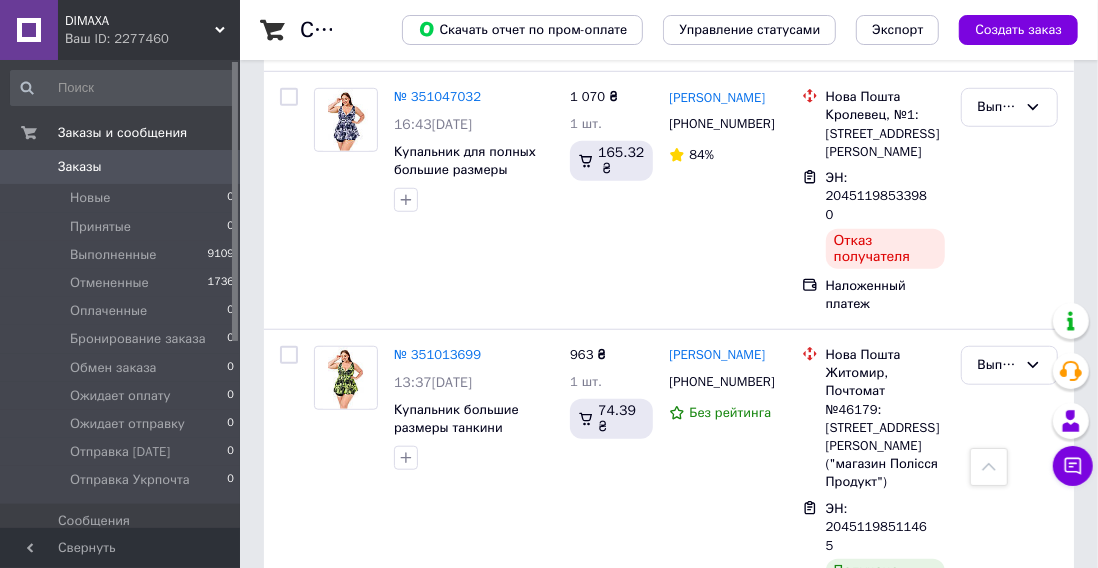 click on "№ 351047032" at bounding box center (437, 96) 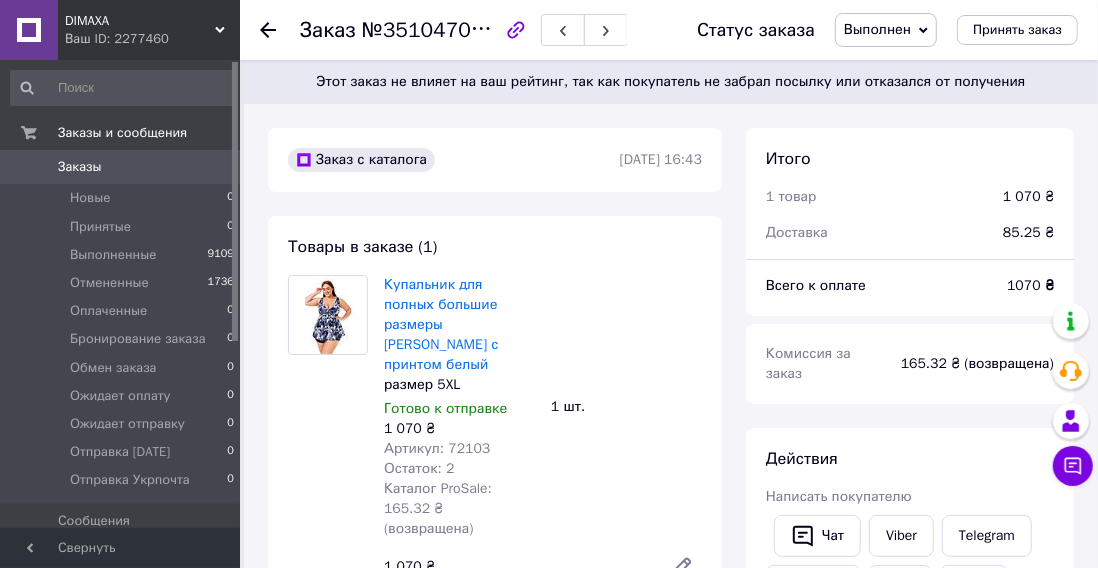 scroll, scrollTop: 276, scrollLeft: 0, axis: vertical 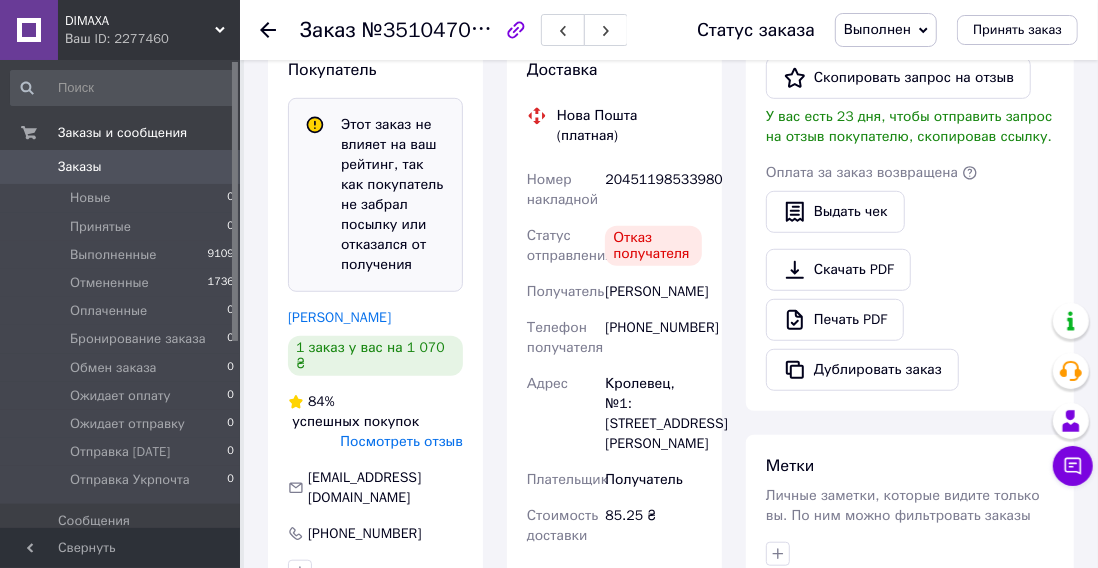 click on "Посмотреть отзыв" at bounding box center [401, 441] 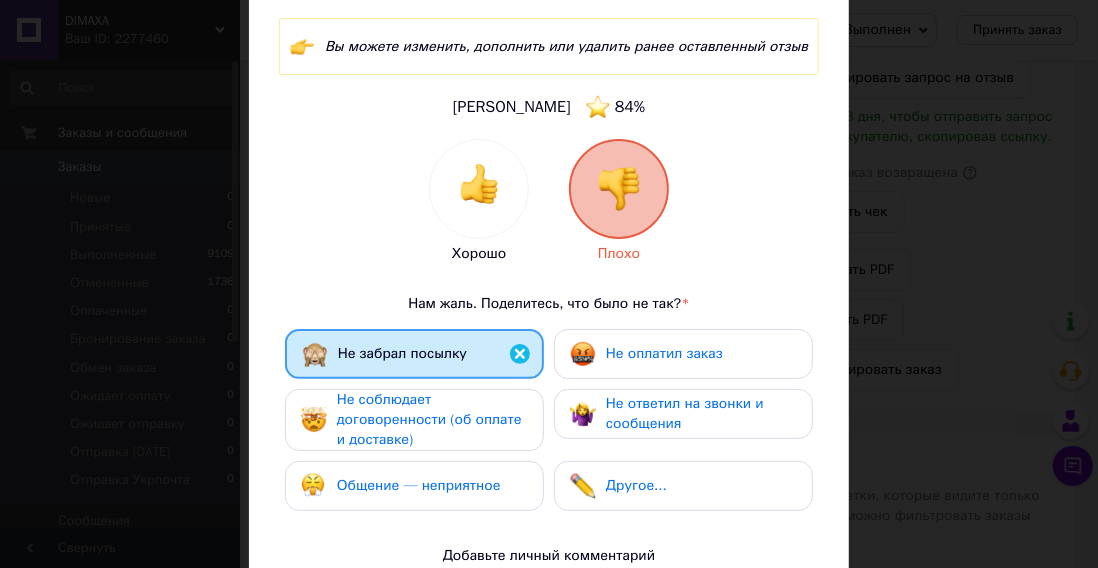 scroll, scrollTop: 135, scrollLeft: 0, axis: vertical 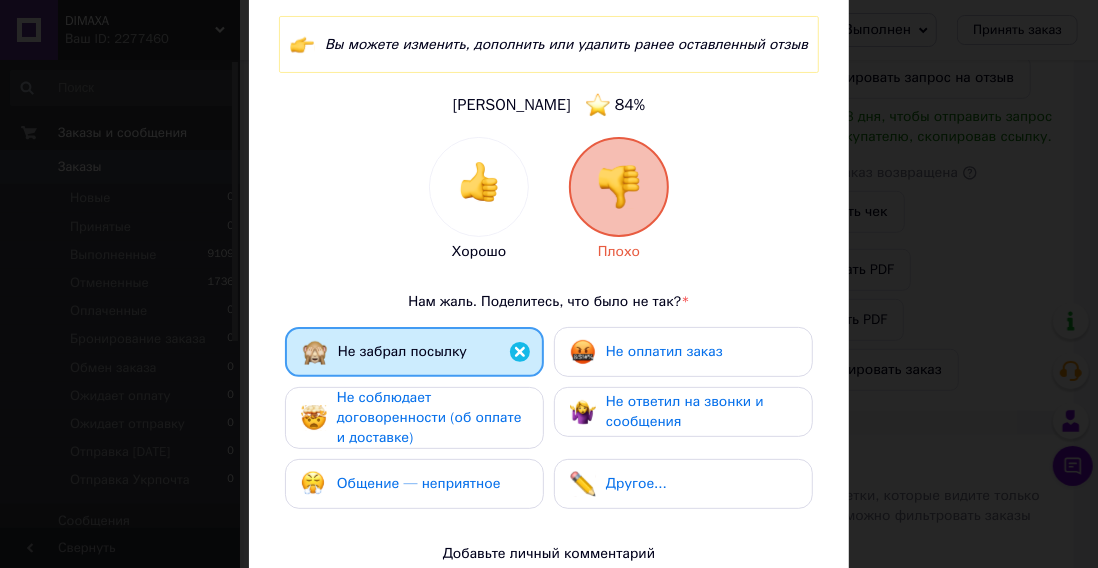 click on "Не соблюдает договоренности (об оплате и доставке)" at bounding box center [429, 417] 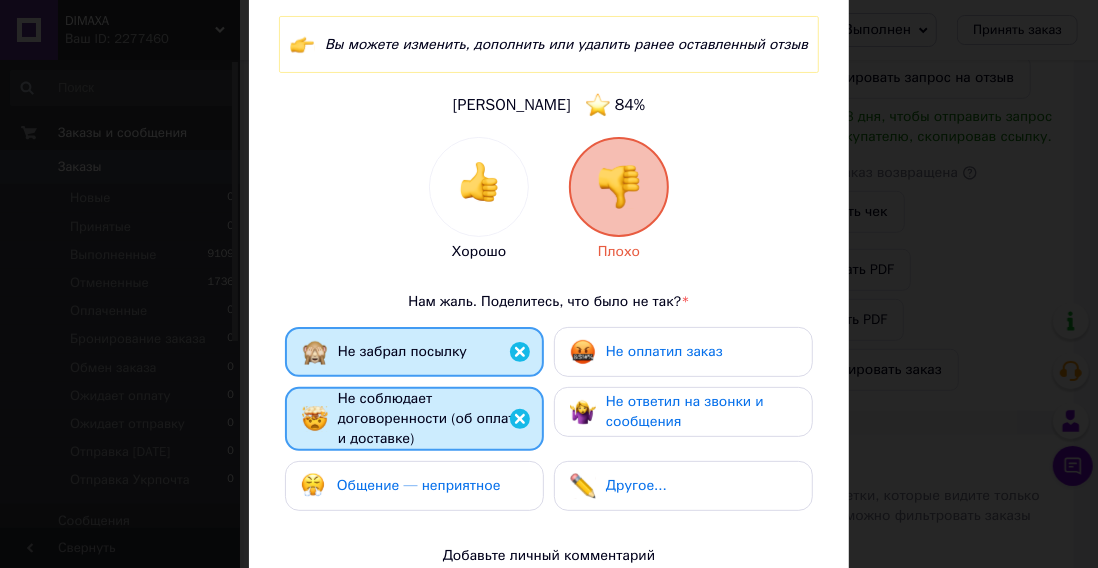 click on "Не ответил на звонки и сообщения" at bounding box center [701, 412] 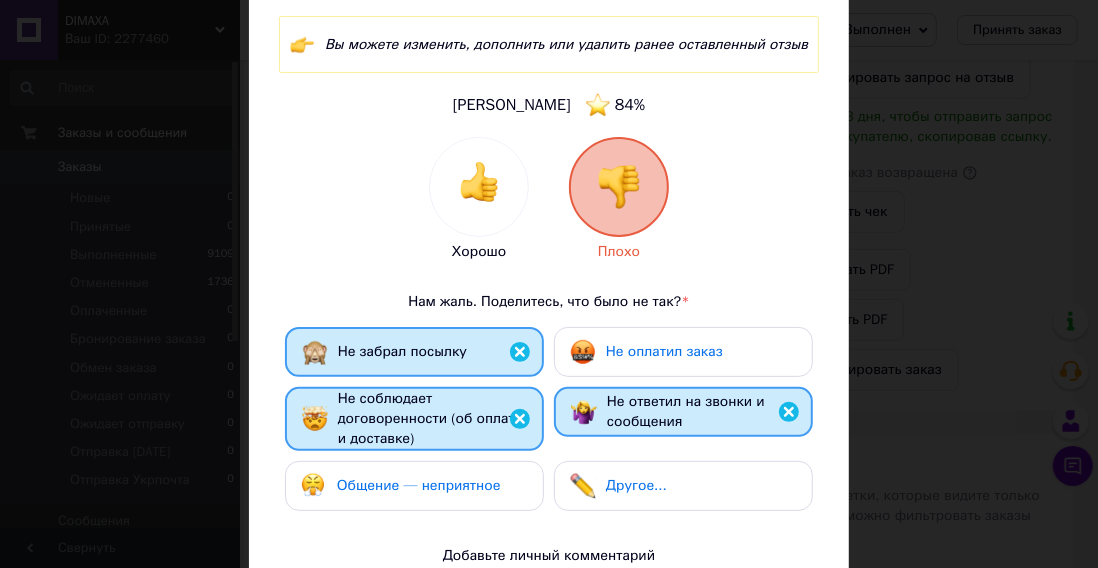 click at bounding box center (789, 412) 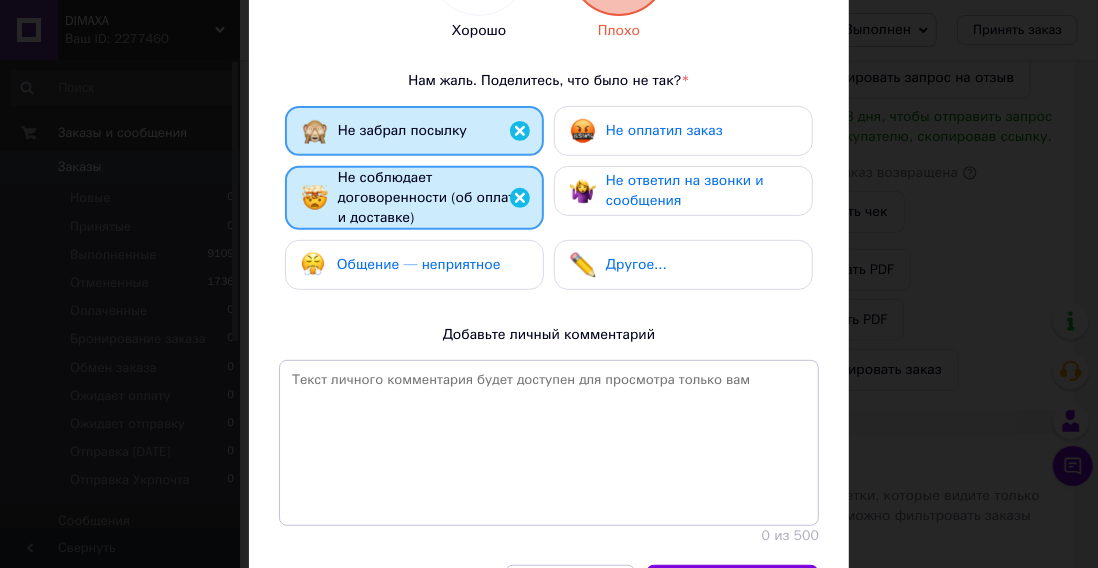 scroll, scrollTop: 398, scrollLeft: 0, axis: vertical 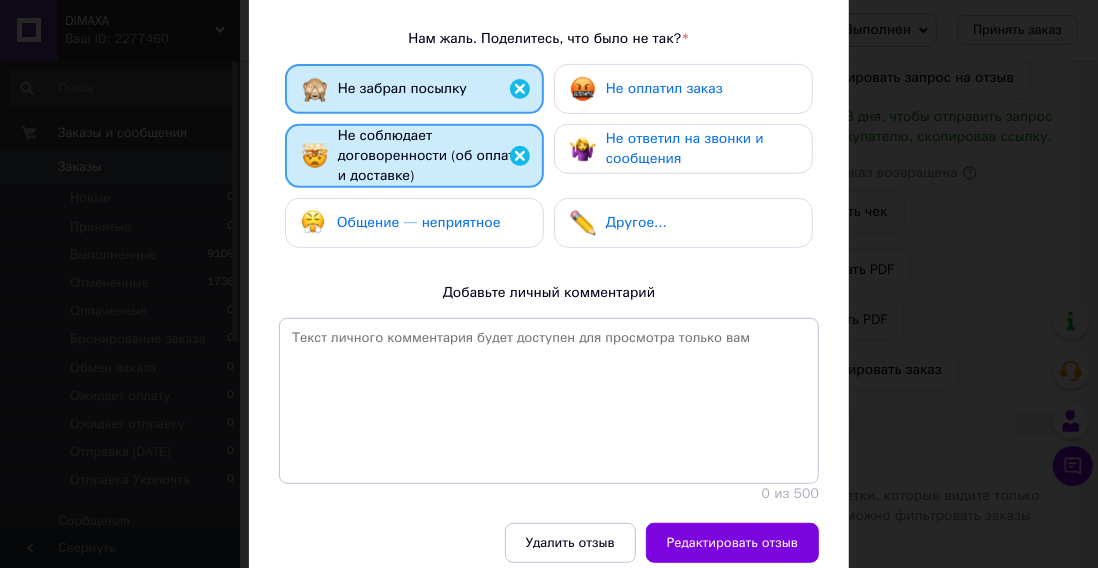 click on "Редактировать отзыв" at bounding box center [732, 543] 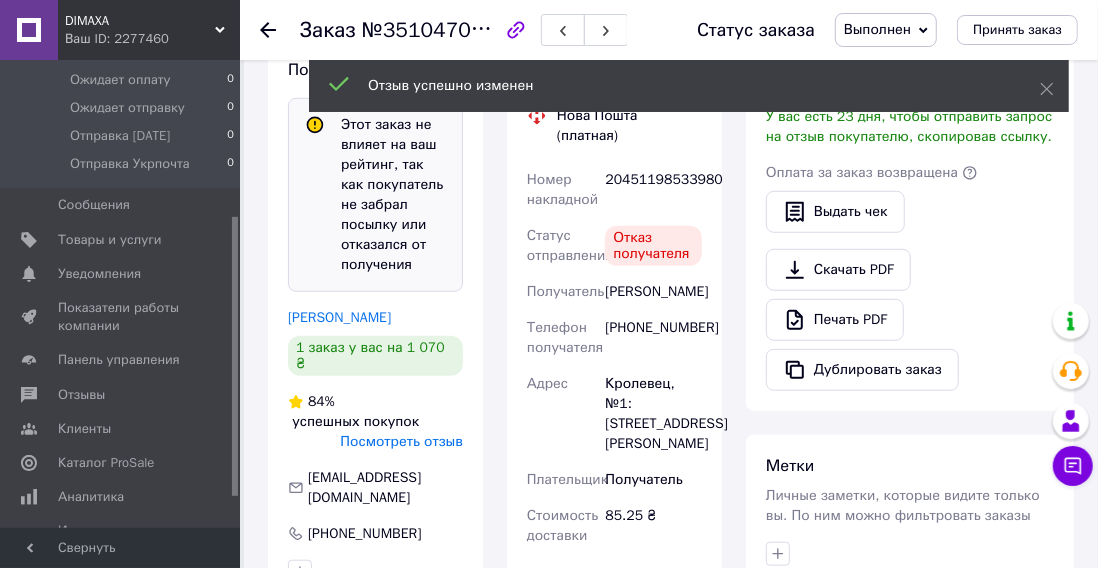 scroll, scrollTop: 317, scrollLeft: 0, axis: vertical 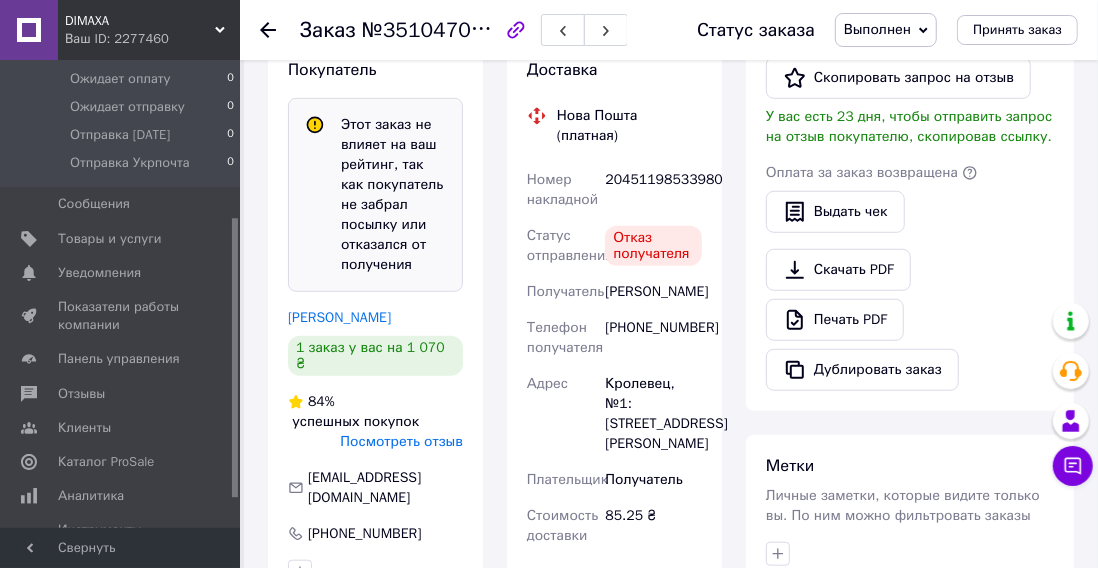 click on "Каталог ProSale" at bounding box center (106, 462) 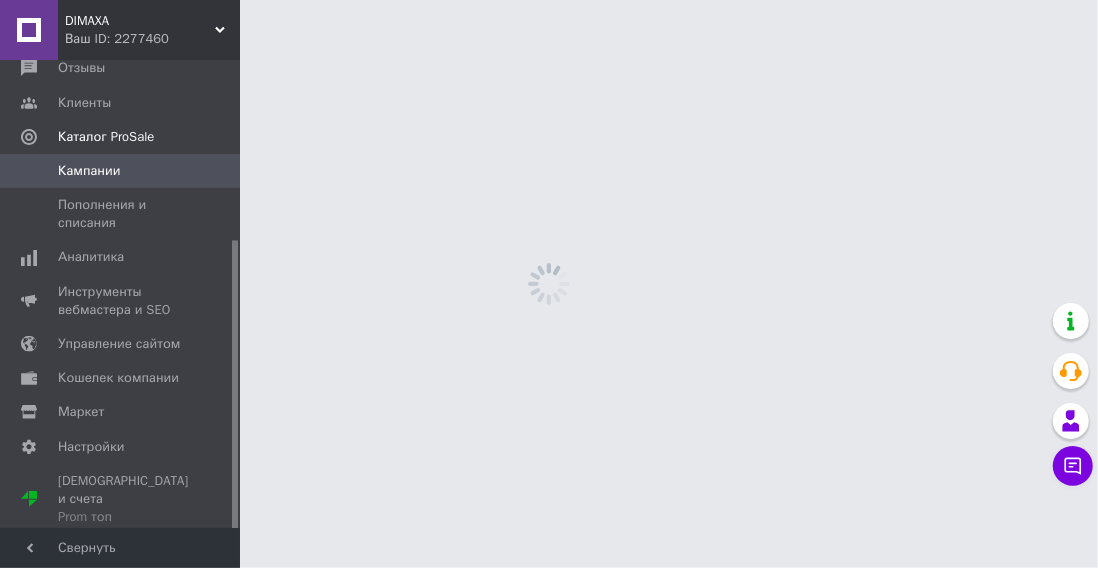 scroll, scrollTop: 265, scrollLeft: 0, axis: vertical 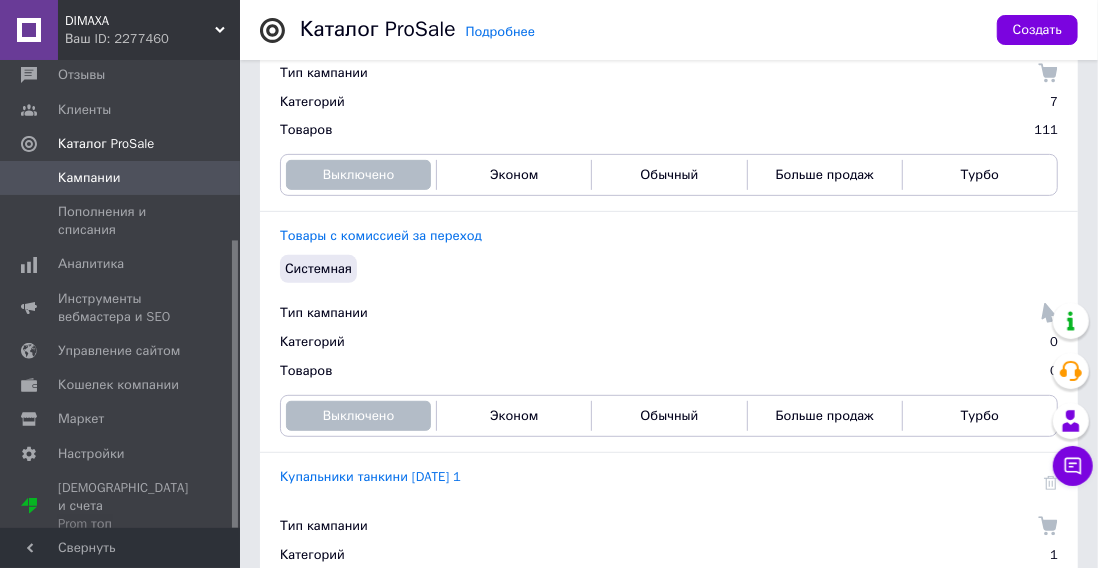 click on "Купальники  танкини [DATE] 1" at bounding box center [370, 476] 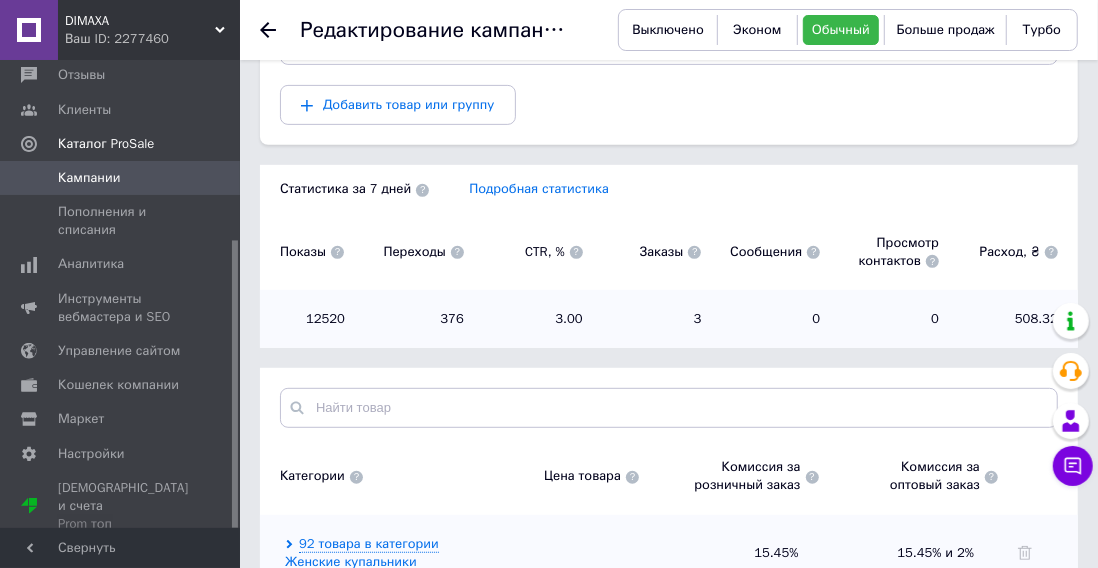 scroll, scrollTop: 405, scrollLeft: 0, axis: vertical 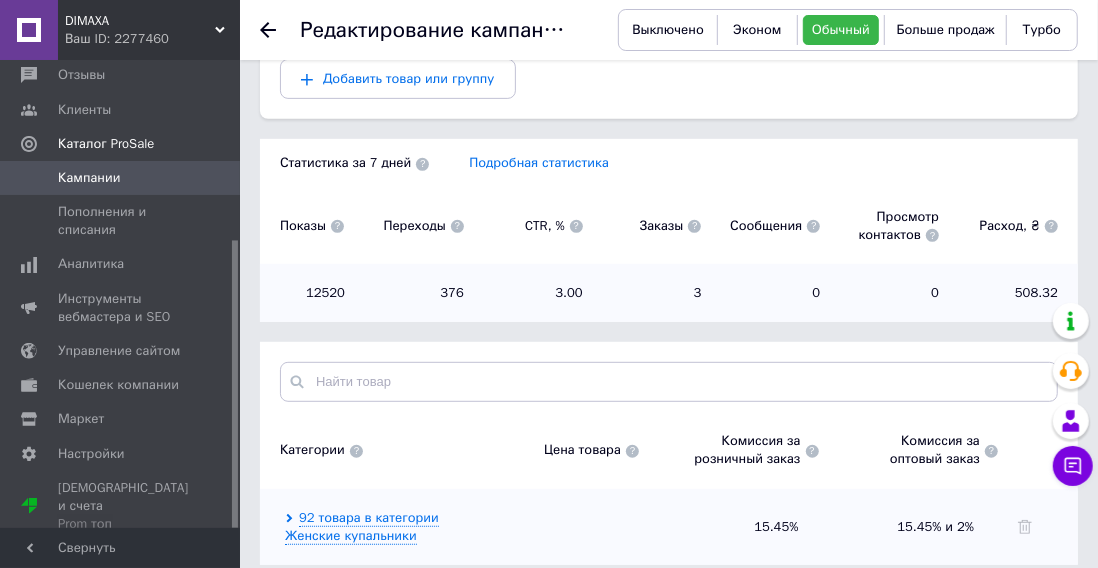 click on "Подробная статистика" at bounding box center (539, 162) 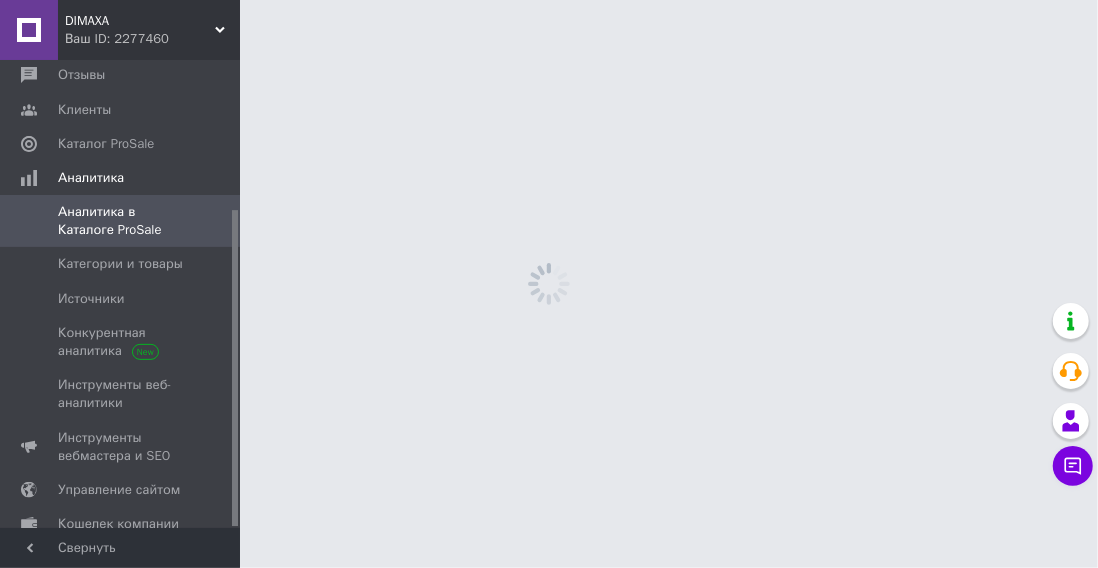 scroll, scrollTop: 0, scrollLeft: 0, axis: both 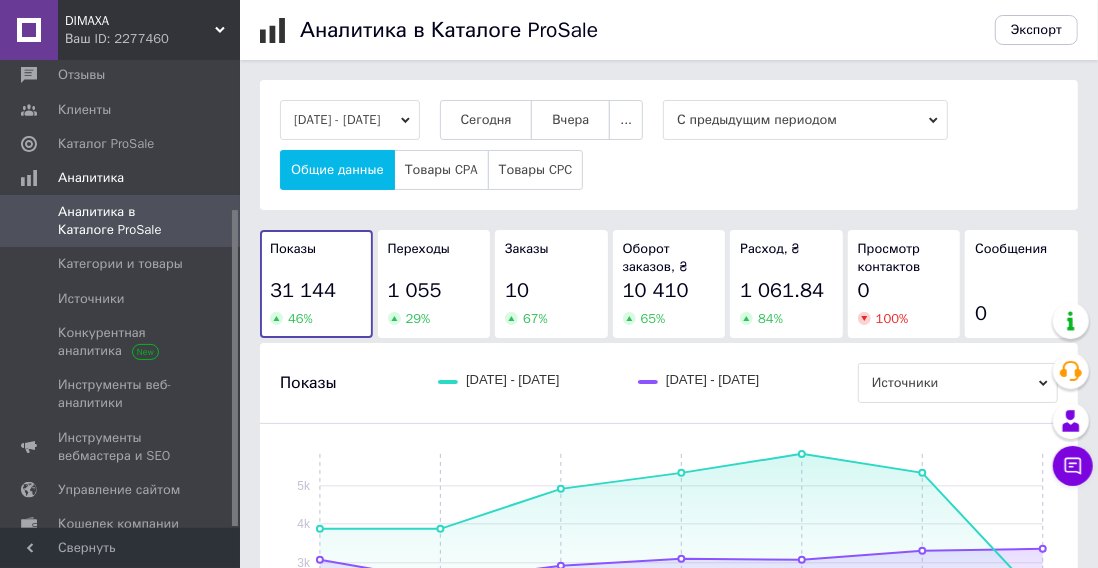 click on "Сегодня" at bounding box center (486, 120) 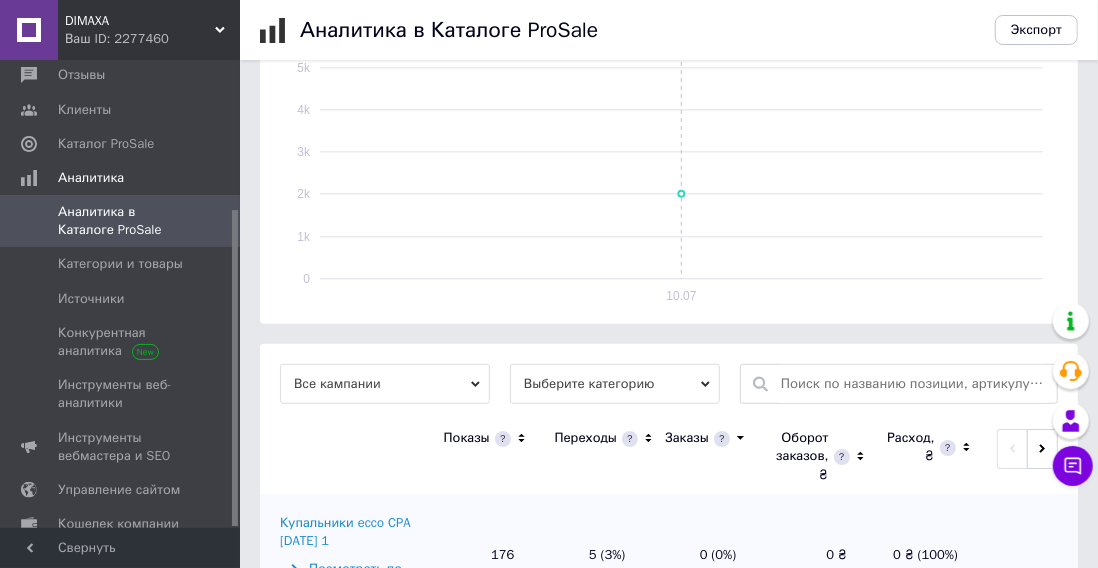 scroll, scrollTop: 677, scrollLeft: 0, axis: vertical 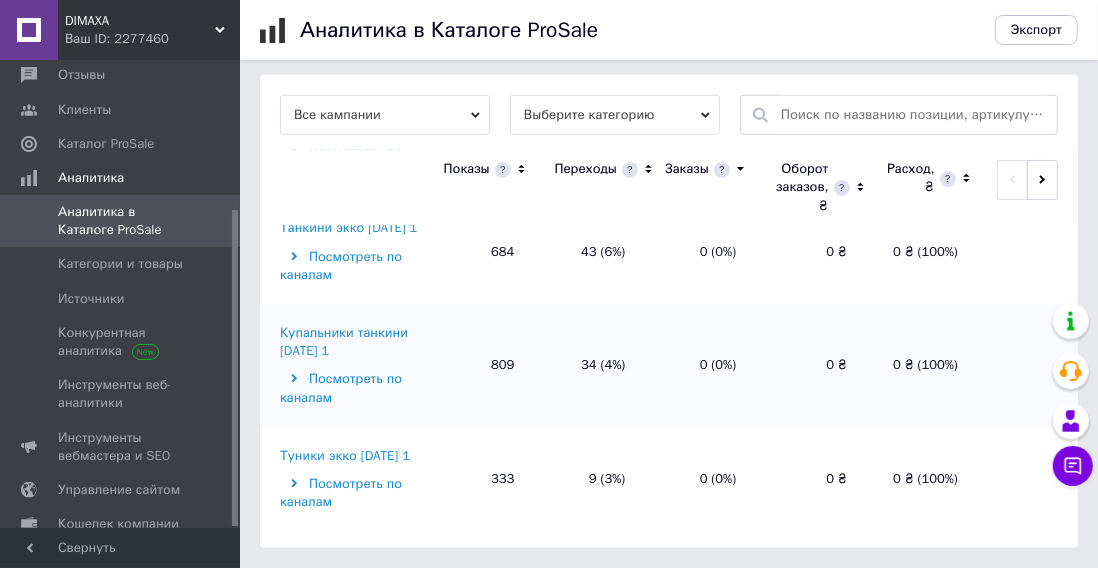 click on "Туники экко [DATE] 1" at bounding box center (345, 456) 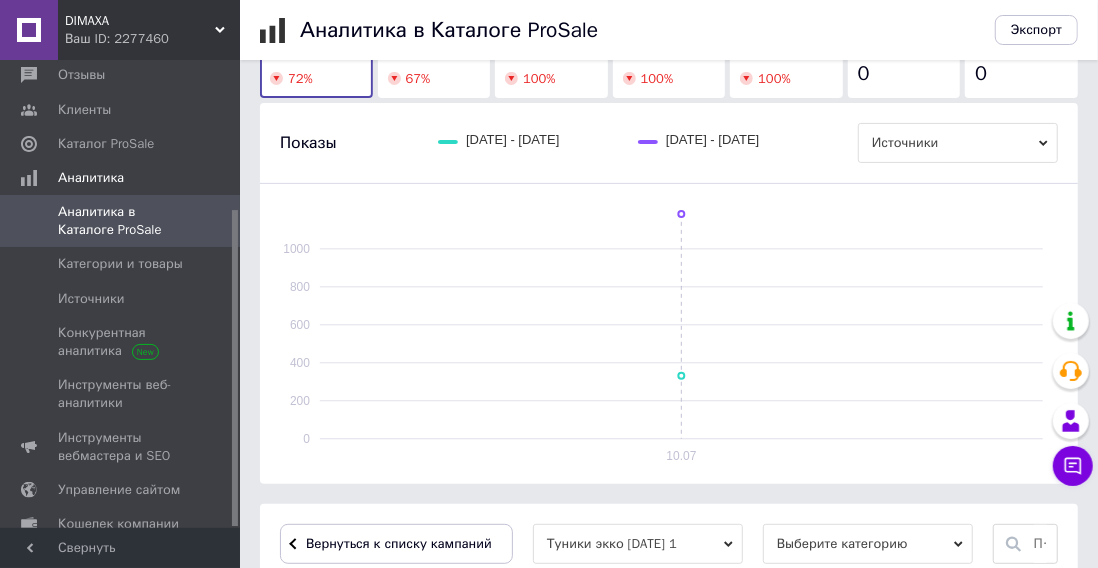 scroll, scrollTop: 545, scrollLeft: 0, axis: vertical 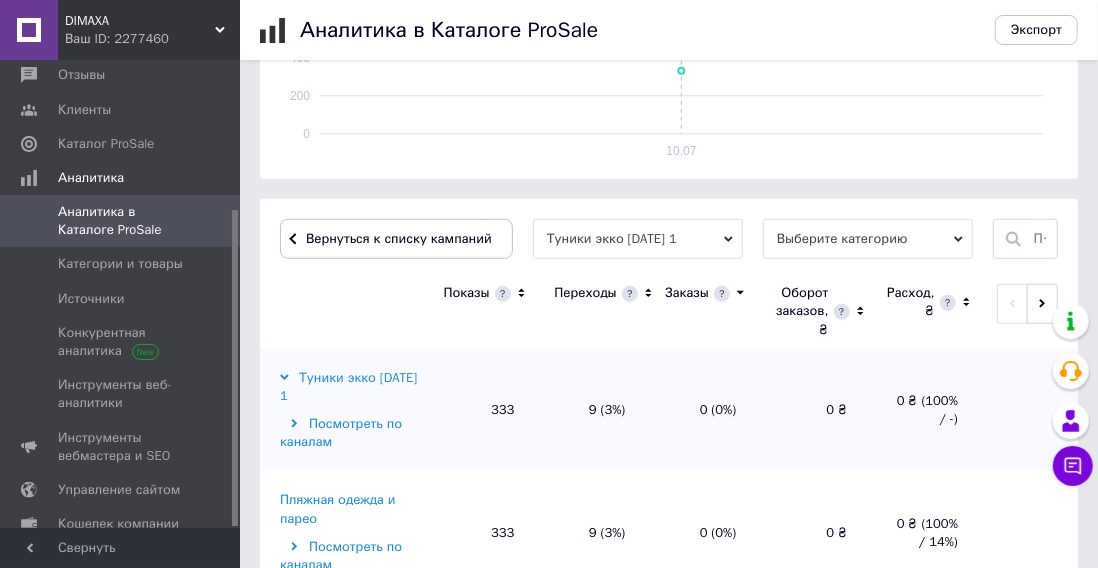 click on "Выберите категорию" at bounding box center (868, 239) 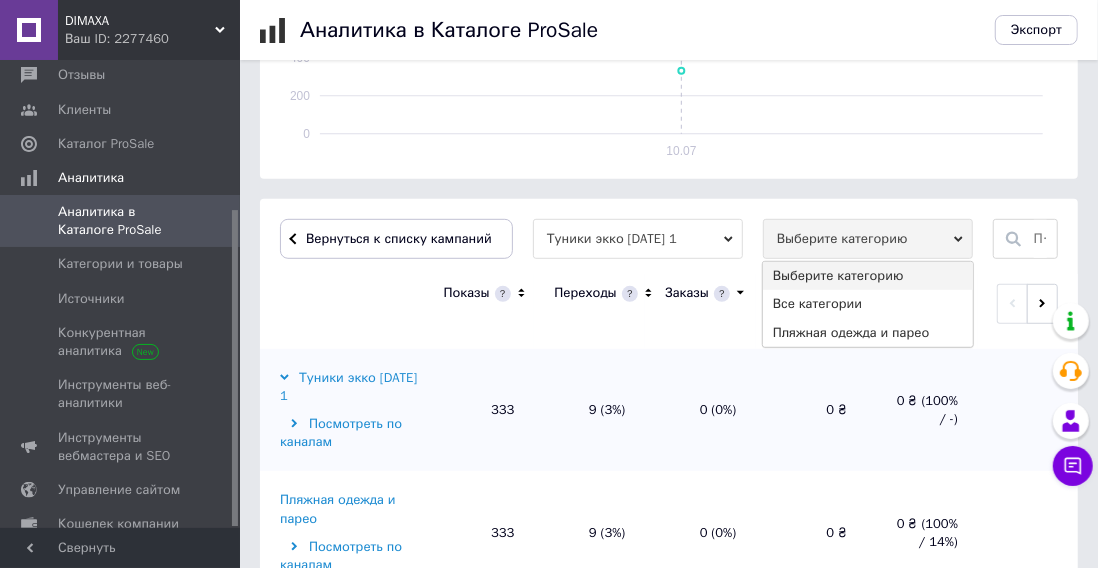 click on "Пляжная одежда и парео" at bounding box center (868, 333) 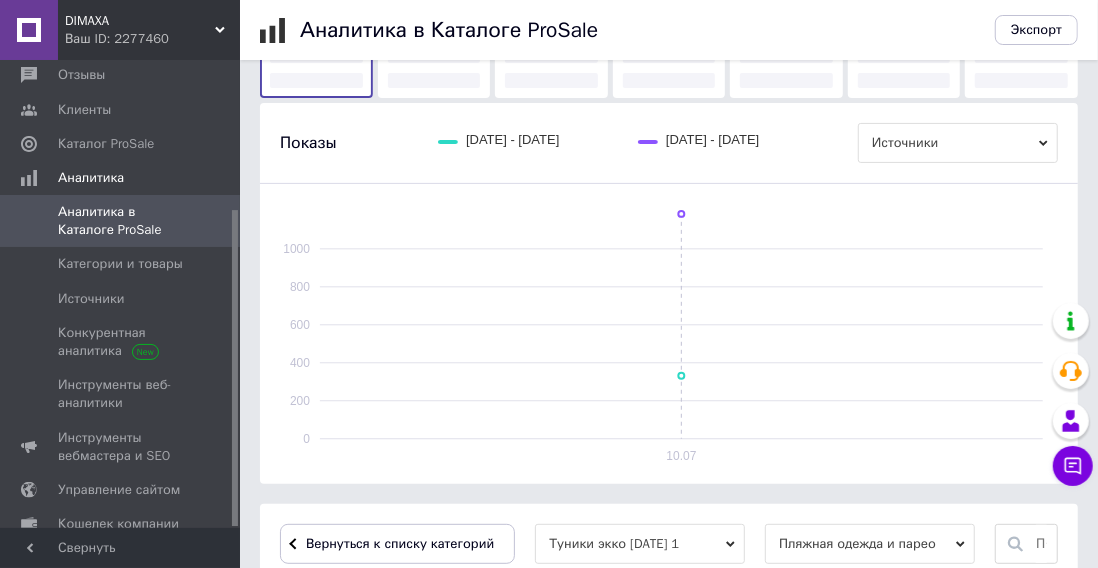 scroll, scrollTop: 677, scrollLeft: 0, axis: vertical 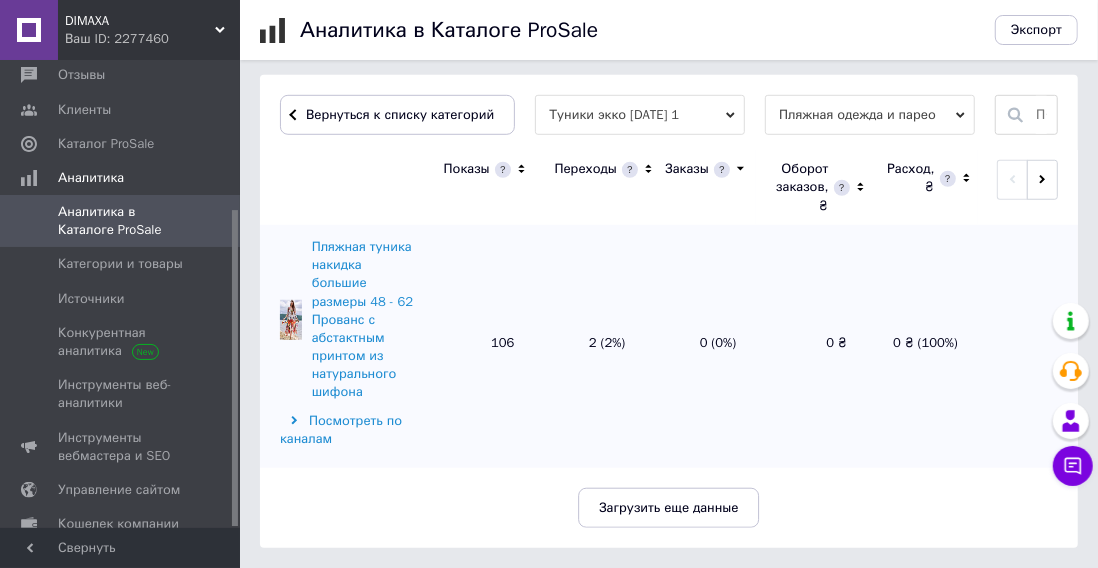 click at bounding box center (303, 114) 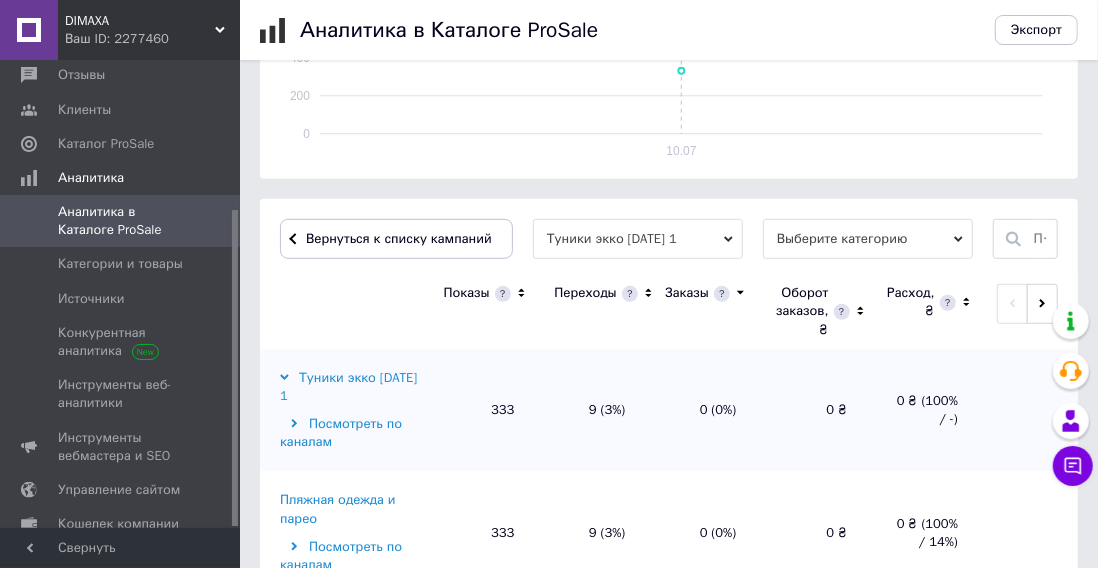 click on "Вернуться к списку кампаний" at bounding box center (399, 238) 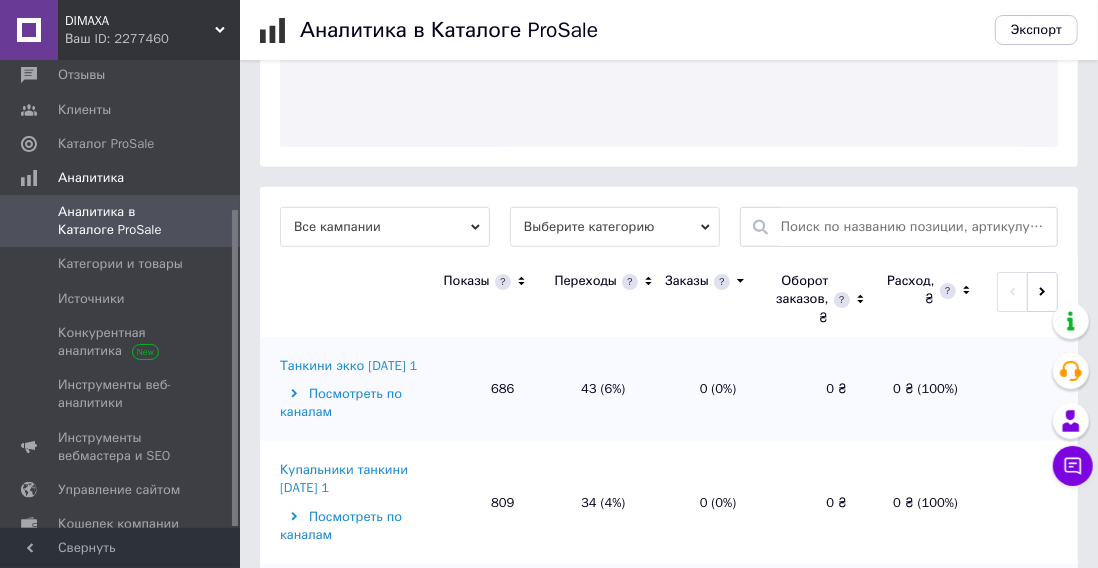 scroll, scrollTop: 545, scrollLeft: 0, axis: vertical 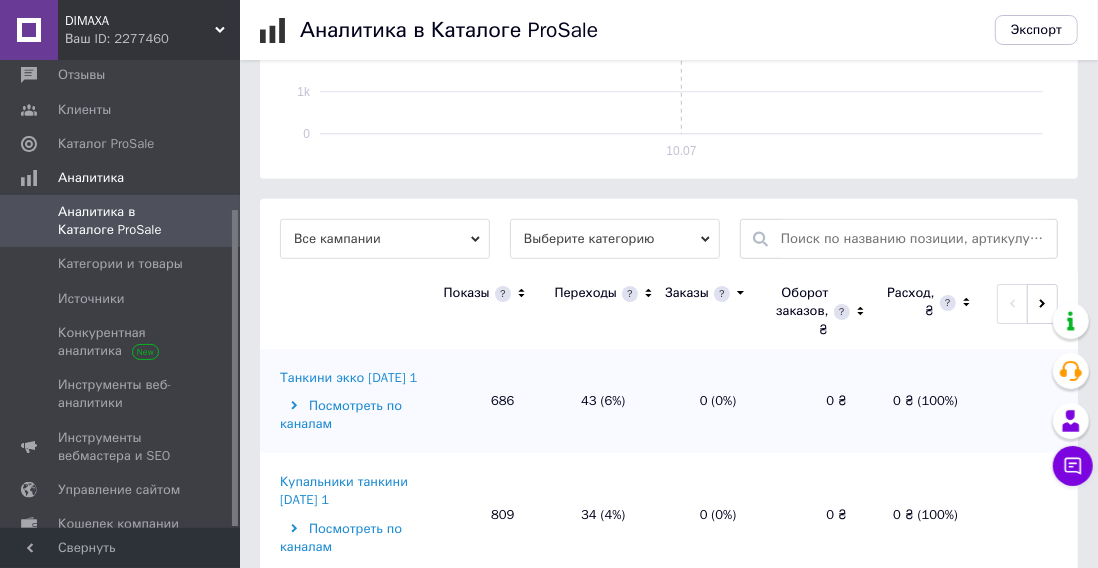 click on "Купальники  танкини [DATE] 1" at bounding box center (349, 491) 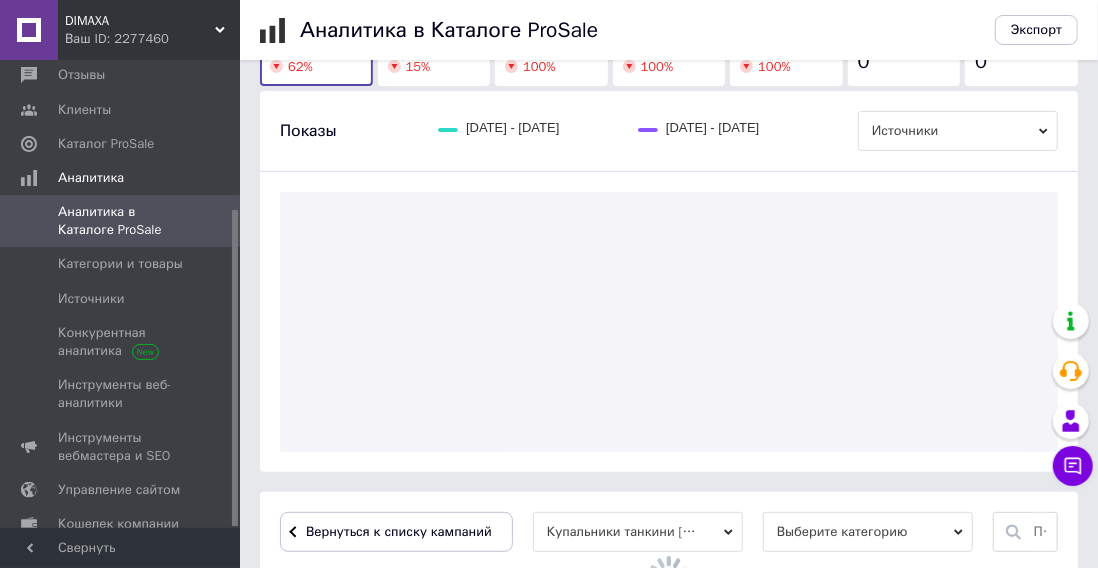 scroll, scrollTop: 545, scrollLeft: 0, axis: vertical 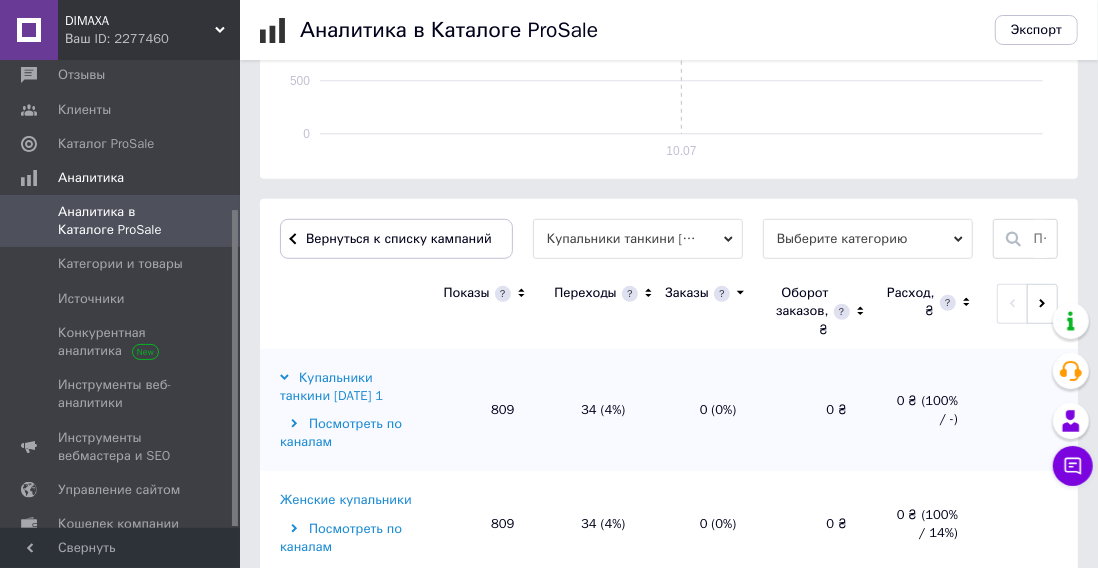 click on "Выберите категорию" at bounding box center (868, 239) 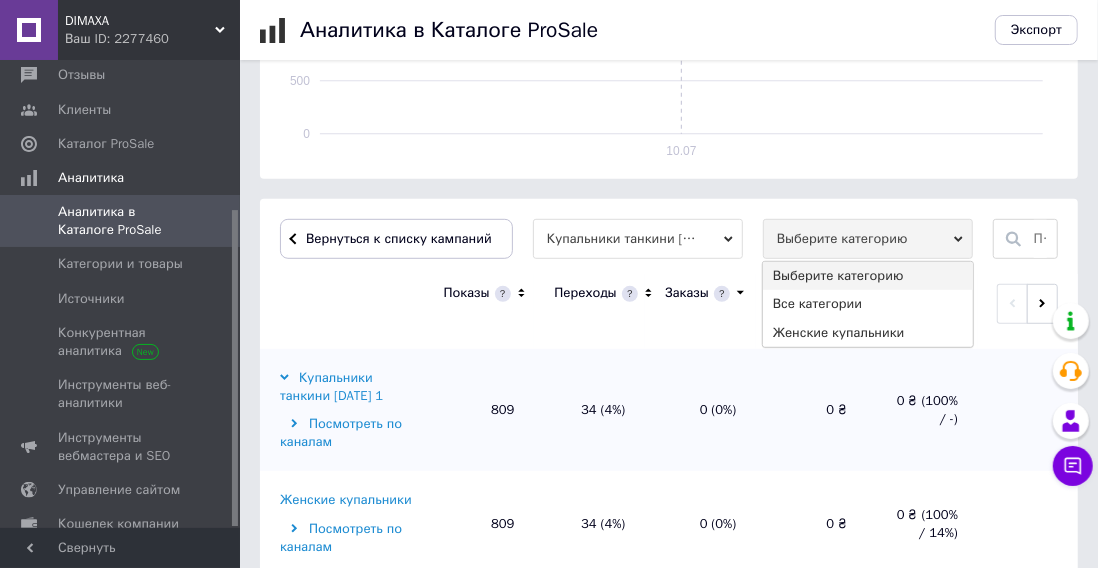 click on "Женские купальники" at bounding box center (868, 333) 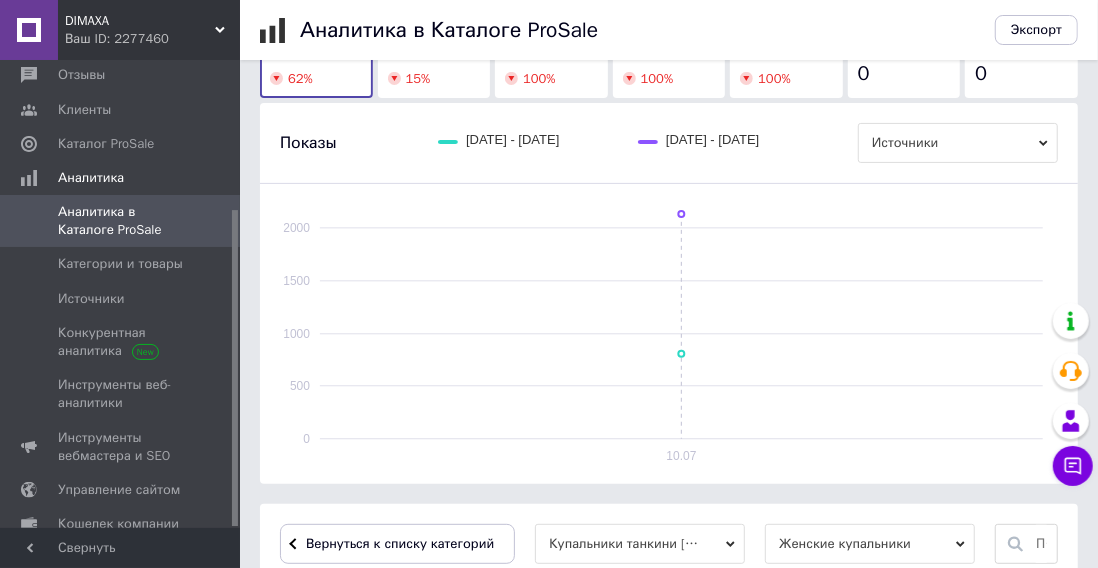 scroll, scrollTop: 545, scrollLeft: 0, axis: vertical 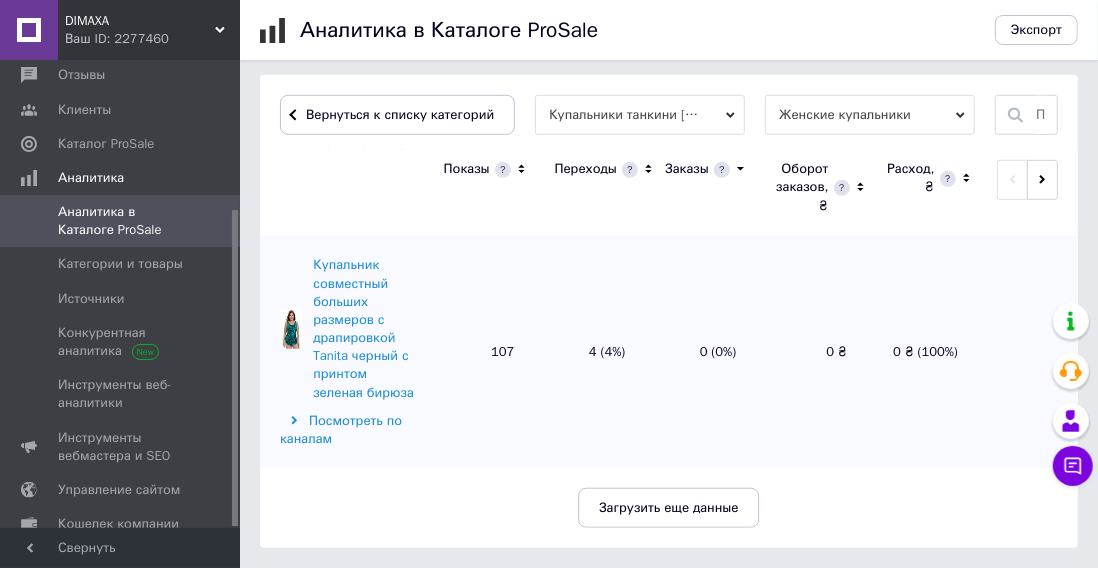 click on "Загрузить еще данные" at bounding box center (668, 508) 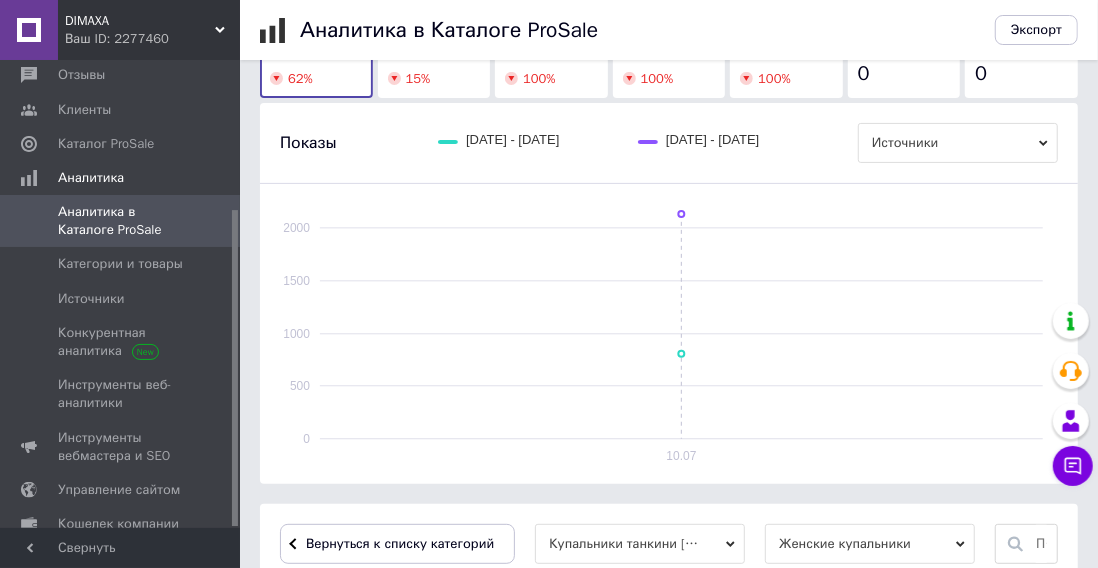 scroll, scrollTop: 677, scrollLeft: 0, axis: vertical 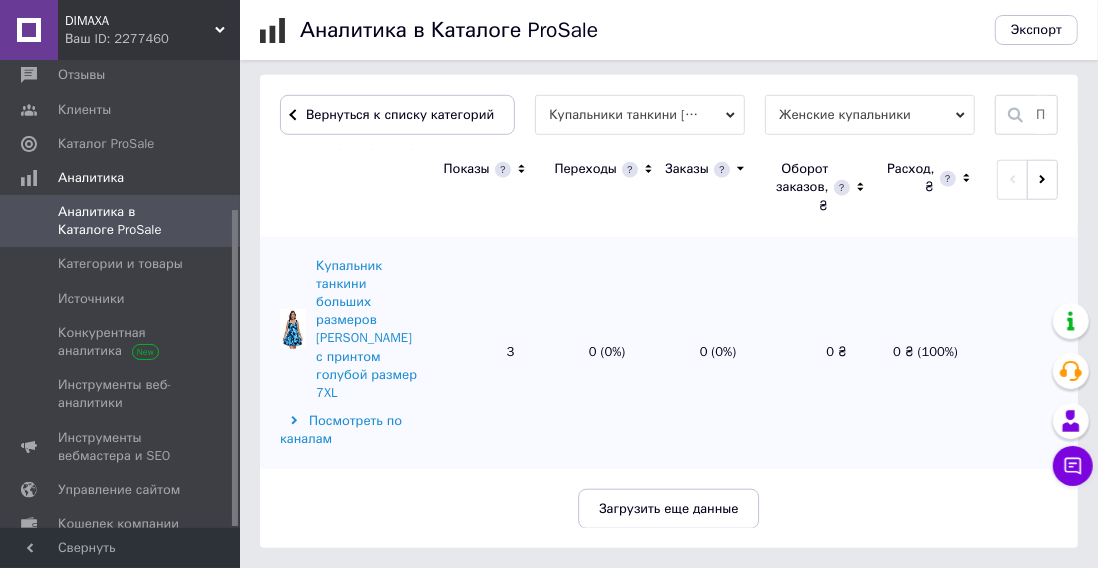 click on "Загрузить еще данные" at bounding box center (668, 509) 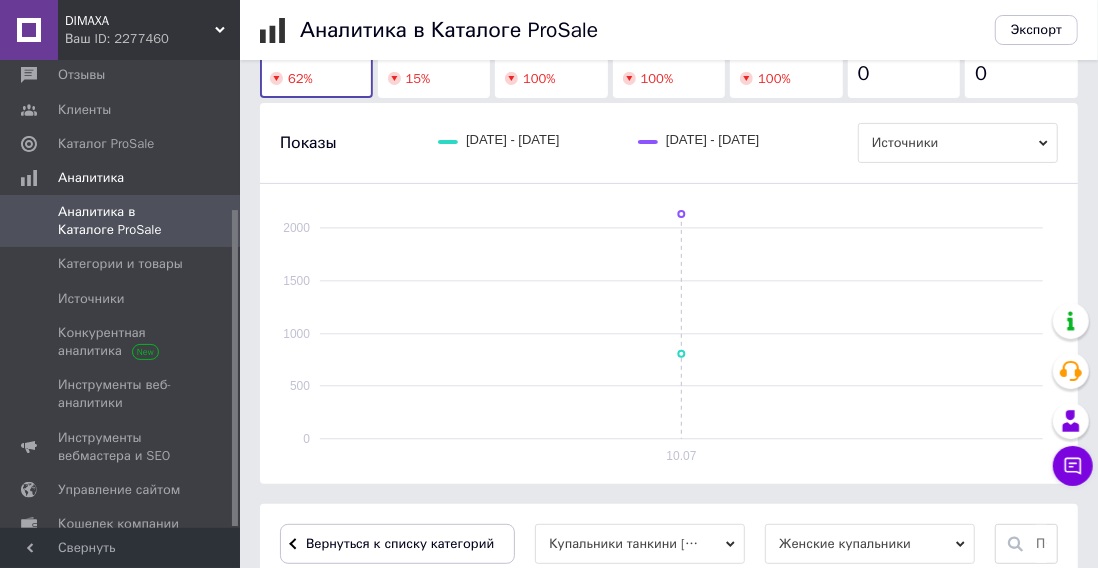scroll, scrollTop: 677, scrollLeft: 0, axis: vertical 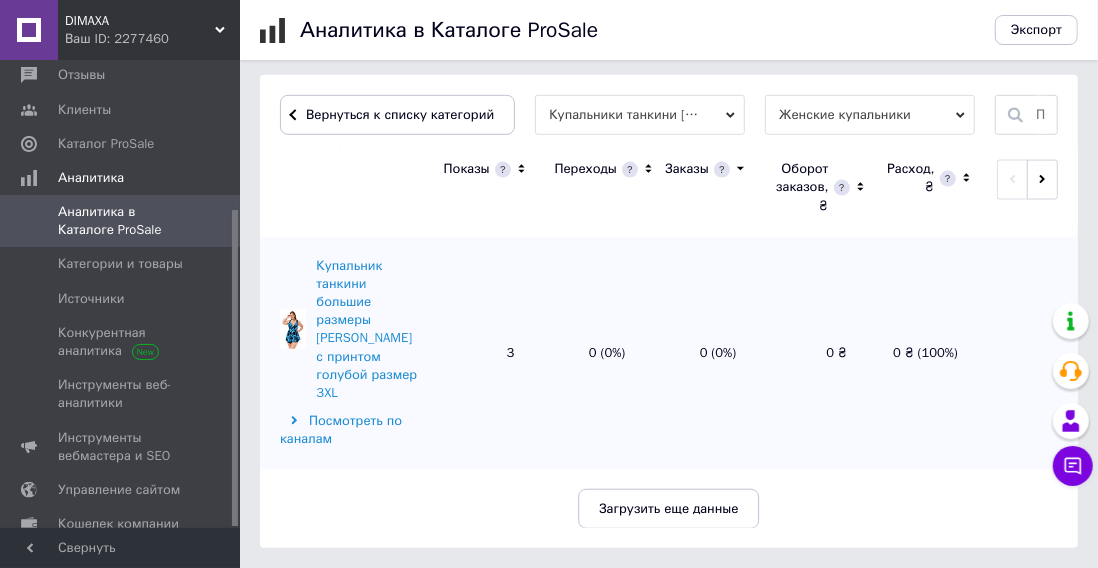 click on "Загрузить еще данные" at bounding box center (668, 509) 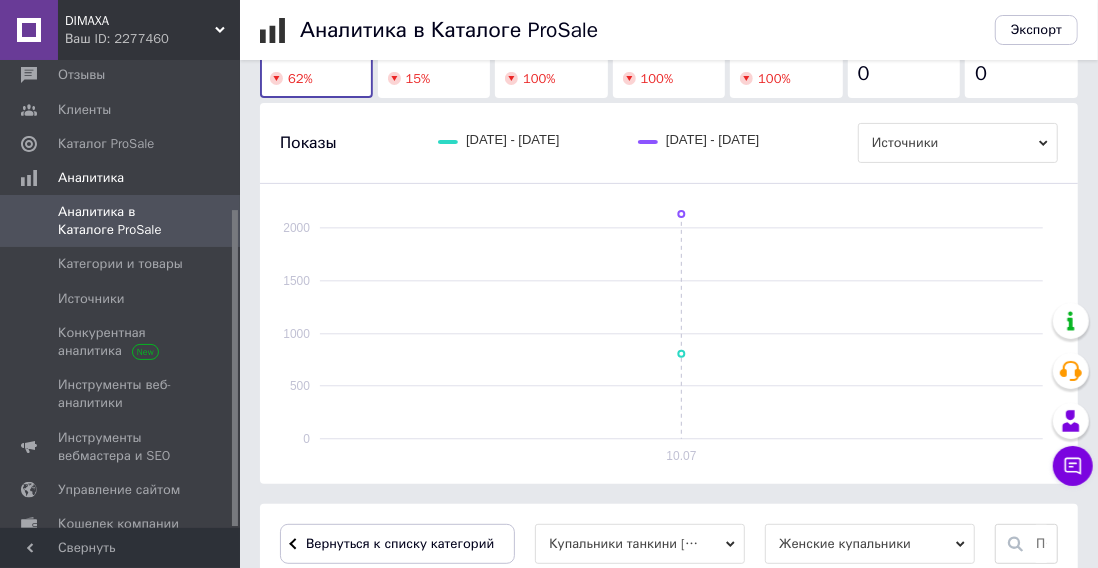 scroll, scrollTop: 677, scrollLeft: 0, axis: vertical 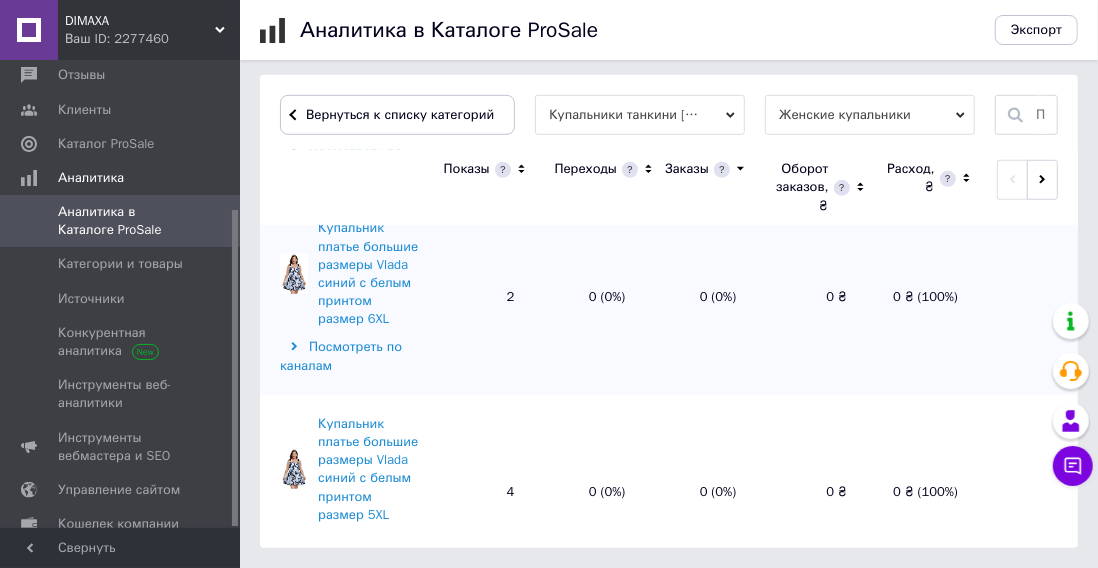 click on "Вернуться к списку категорий" at bounding box center [397, 115] 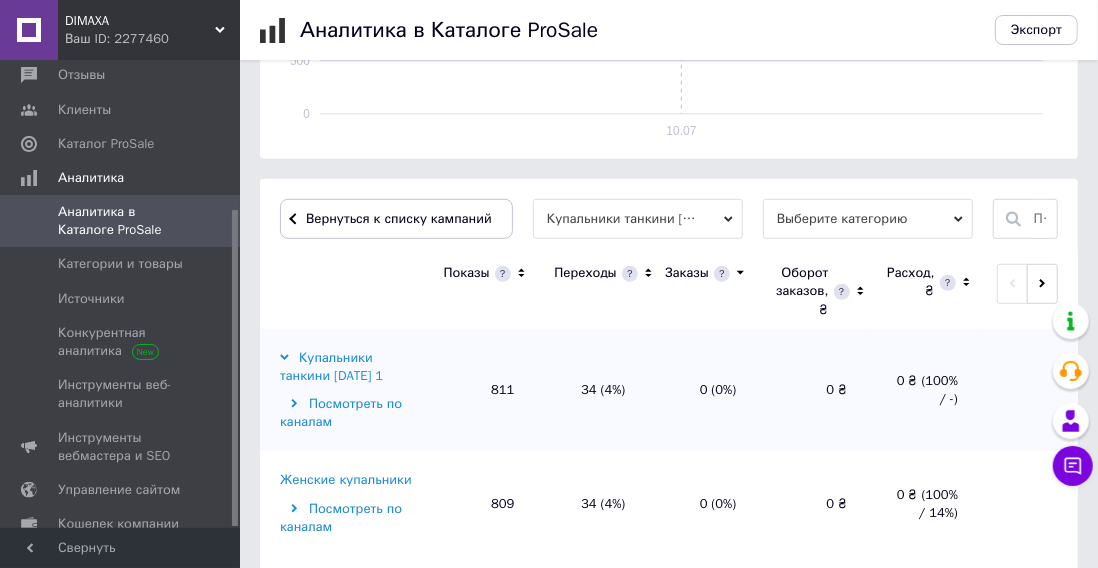 click on "Вернуться к списку кампаний" at bounding box center [399, 218] 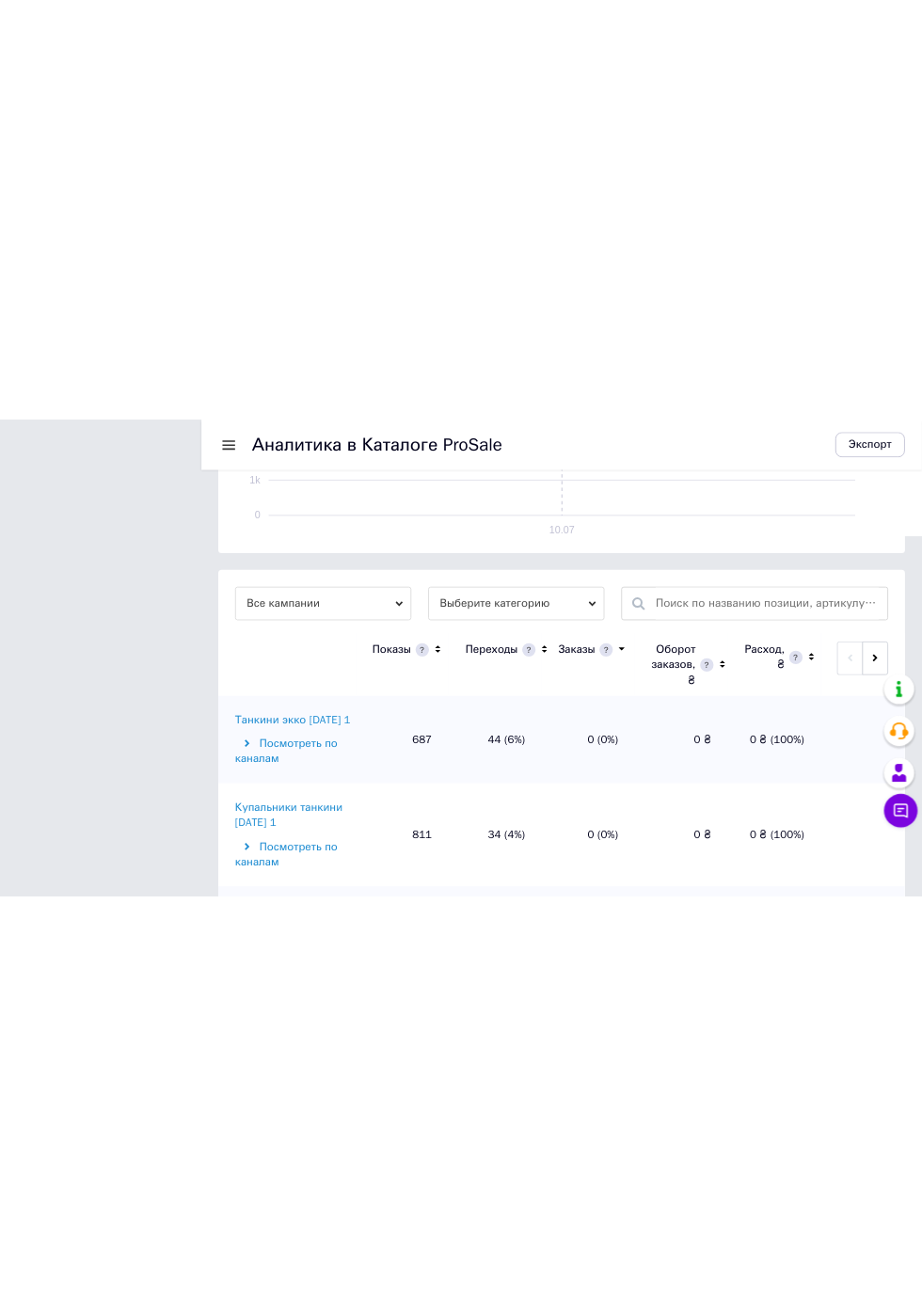 scroll, scrollTop: 0, scrollLeft: 0, axis: both 